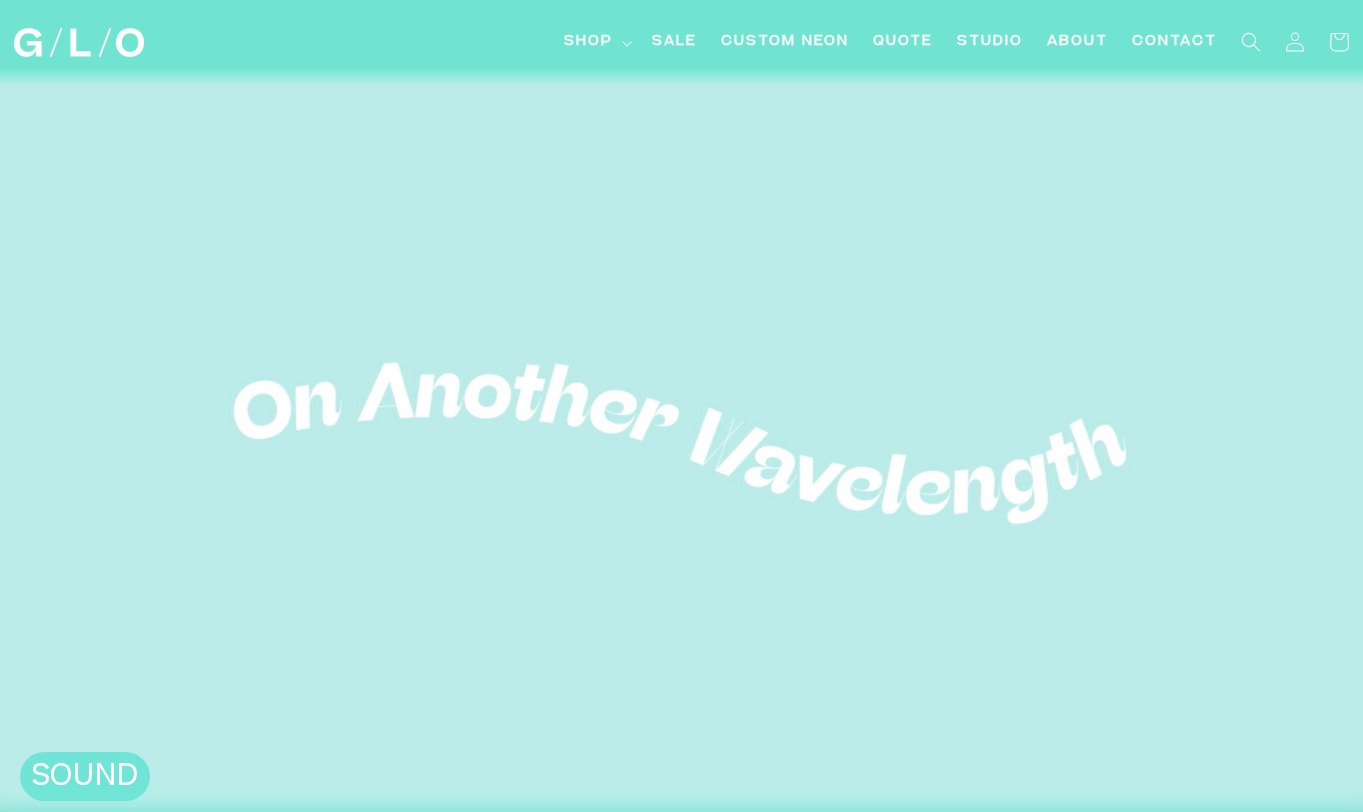 scroll, scrollTop: 0, scrollLeft: 0, axis: both 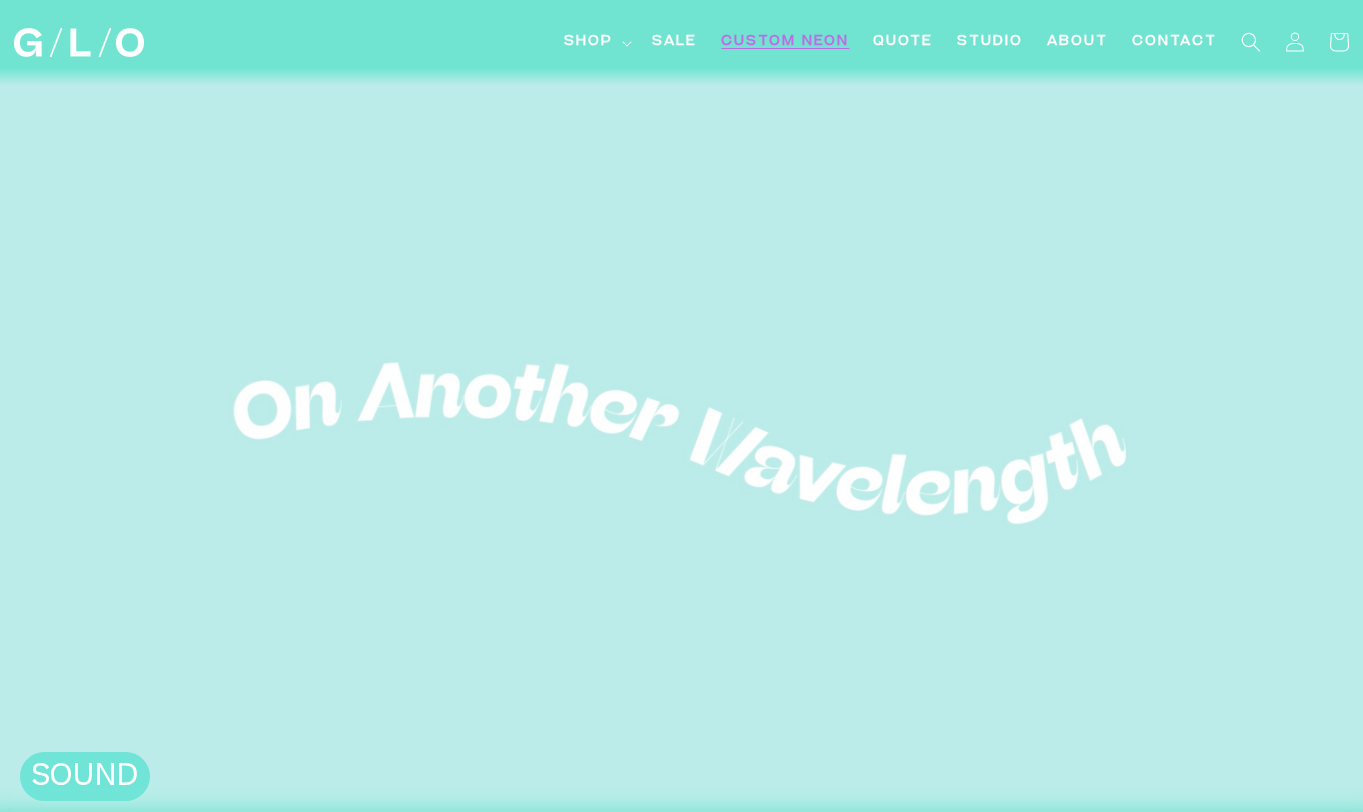 click on "Custom Neon" at bounding box center (785, 42) 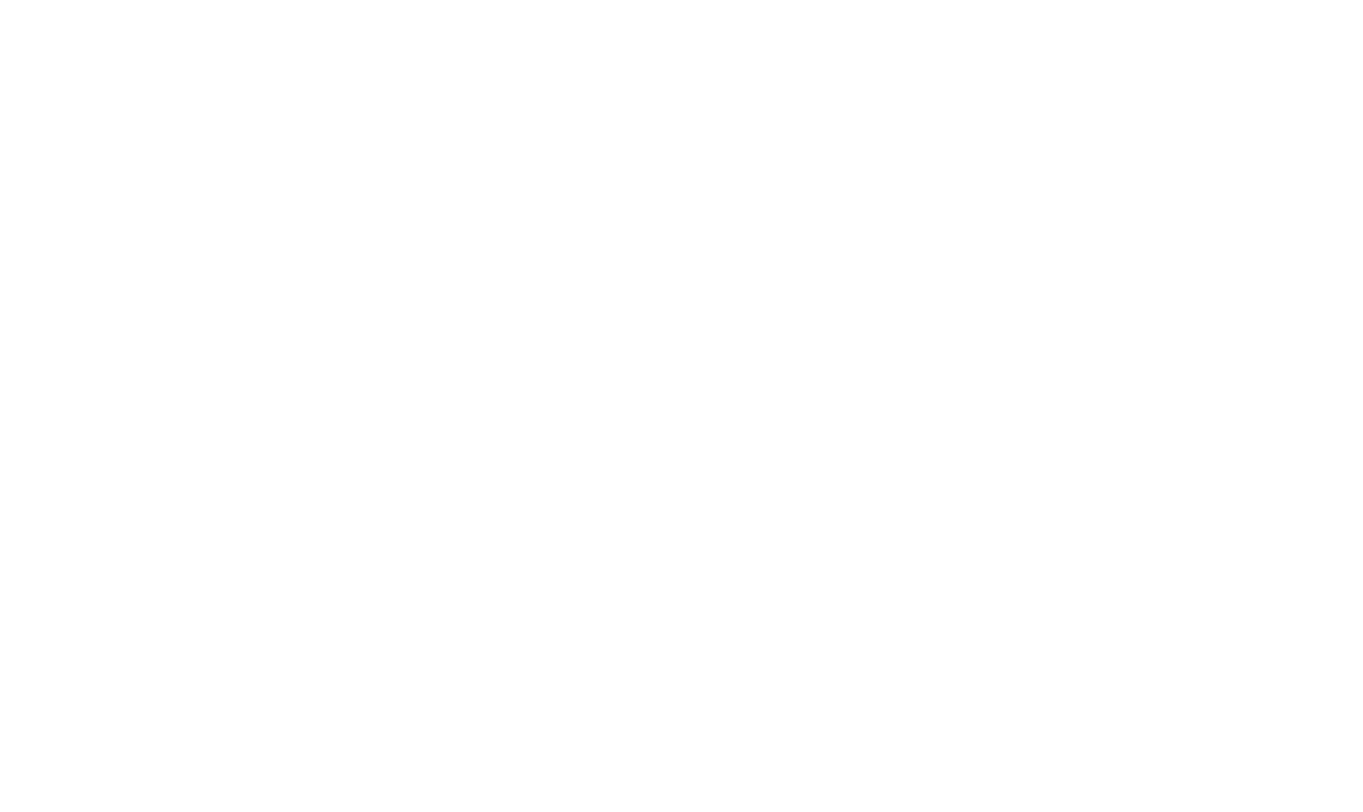 scroll, scrollTop: 0, scrollLeft: 0, axis: both 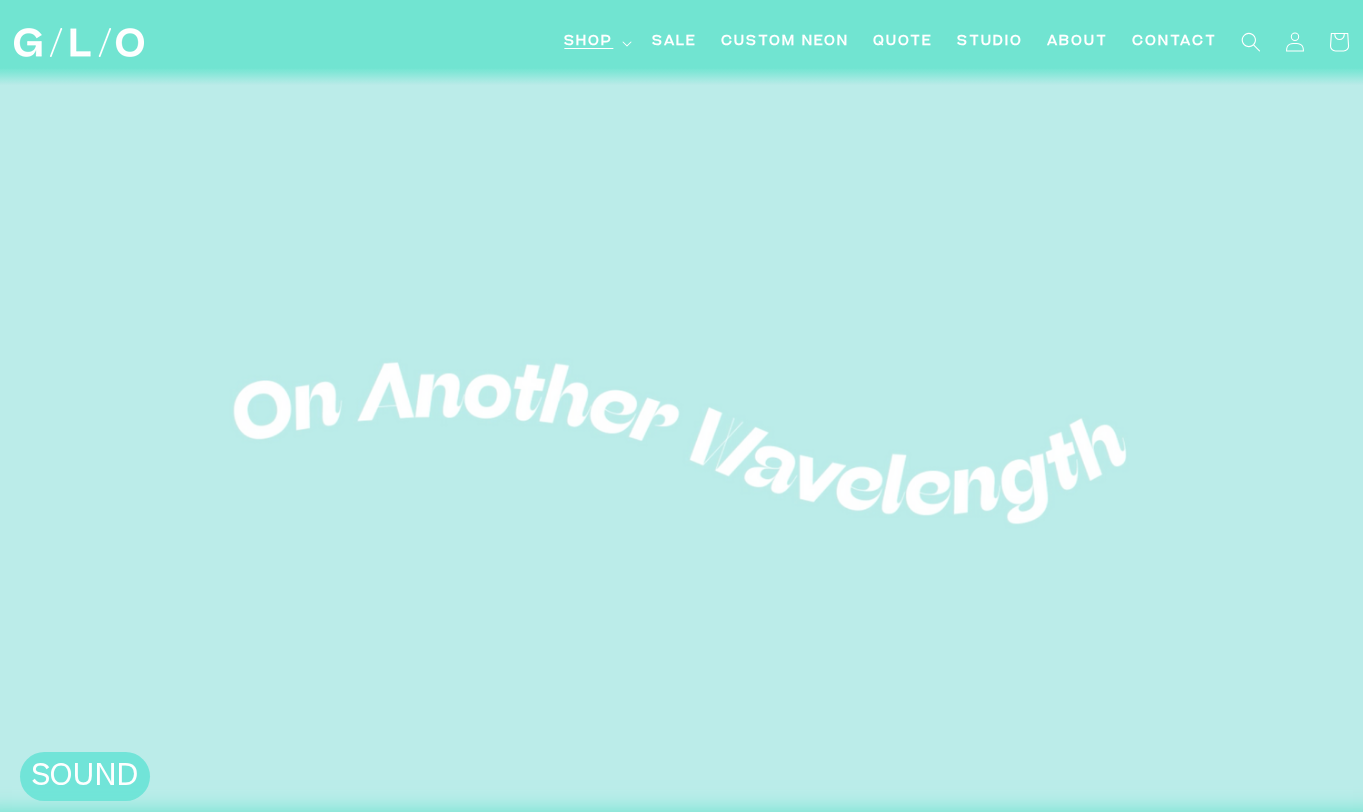 click on "Shop" at bounding box center (588, 42) 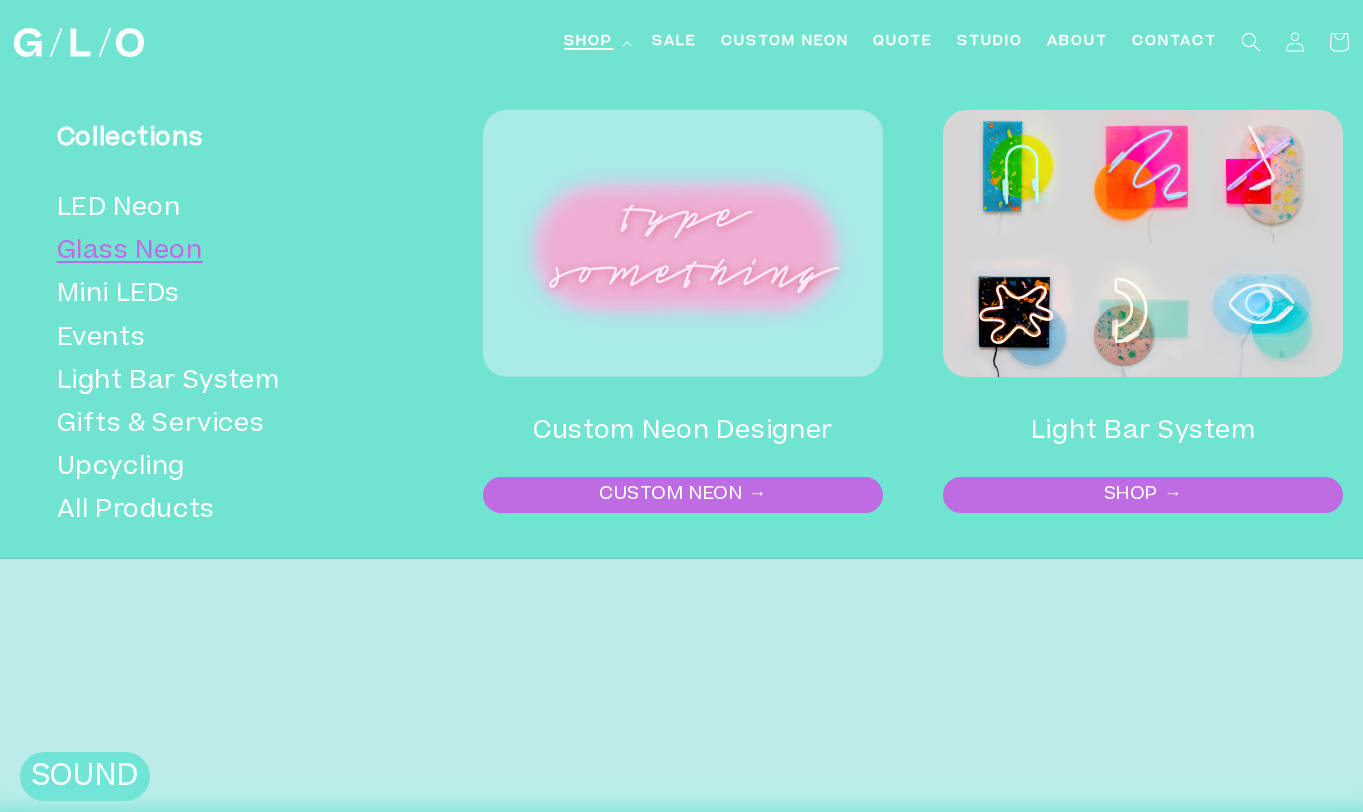 click on "Glass Neon" at bounding box center [232, 252] 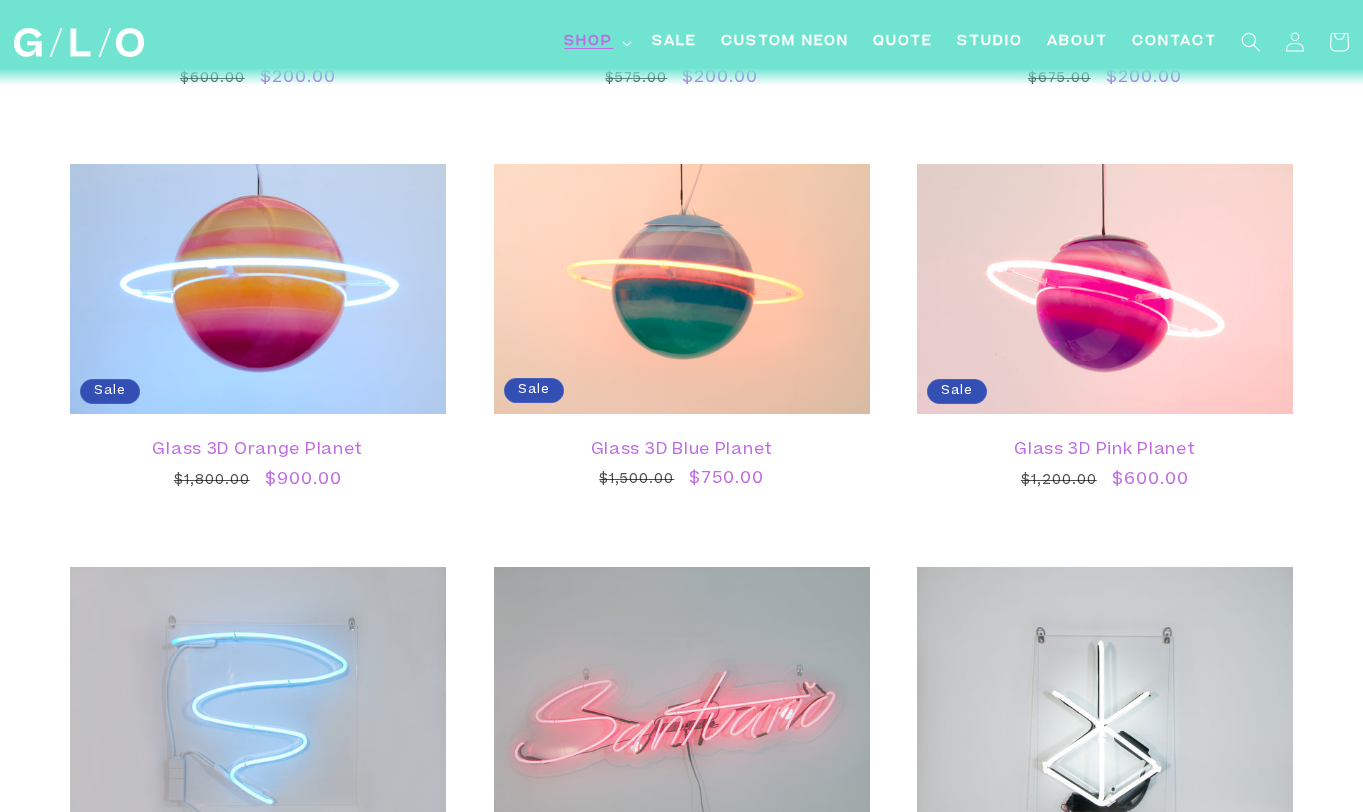 scroll, scrollTop: 2094, scrollLeft: 0, axis: vertical 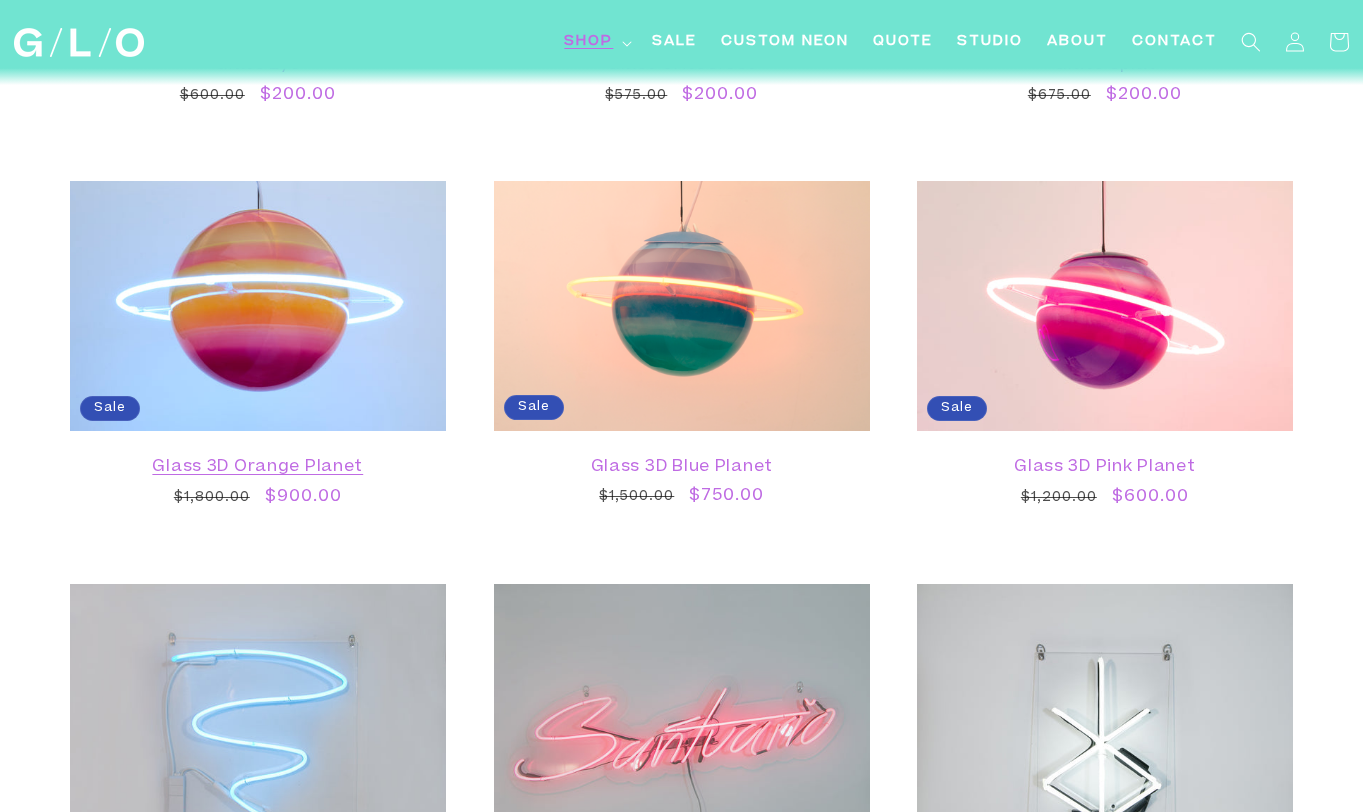 click on "Glass 3D Orange Planet" at bounding box center (258, 468) 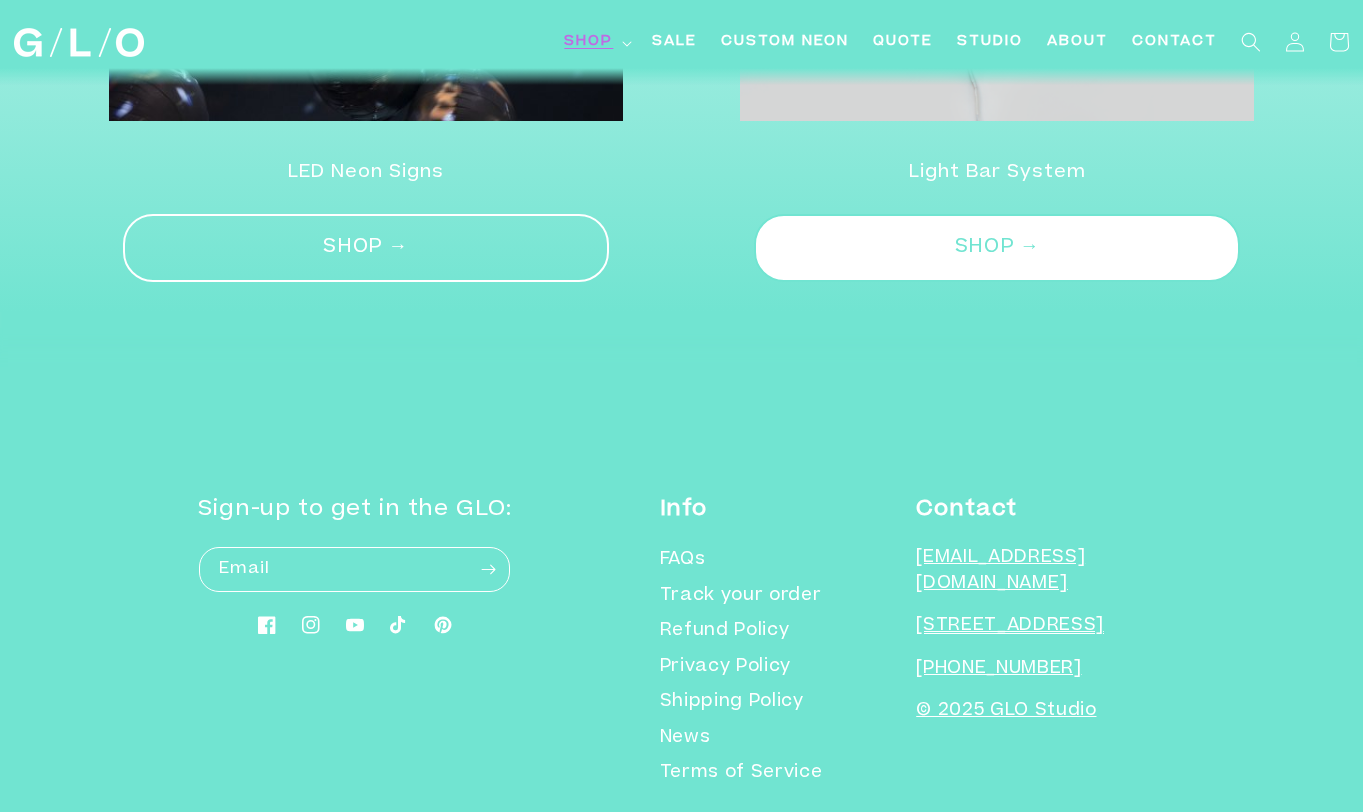 scroll, scrollTop: 5669, scrollLeft: 0, axis: vertical 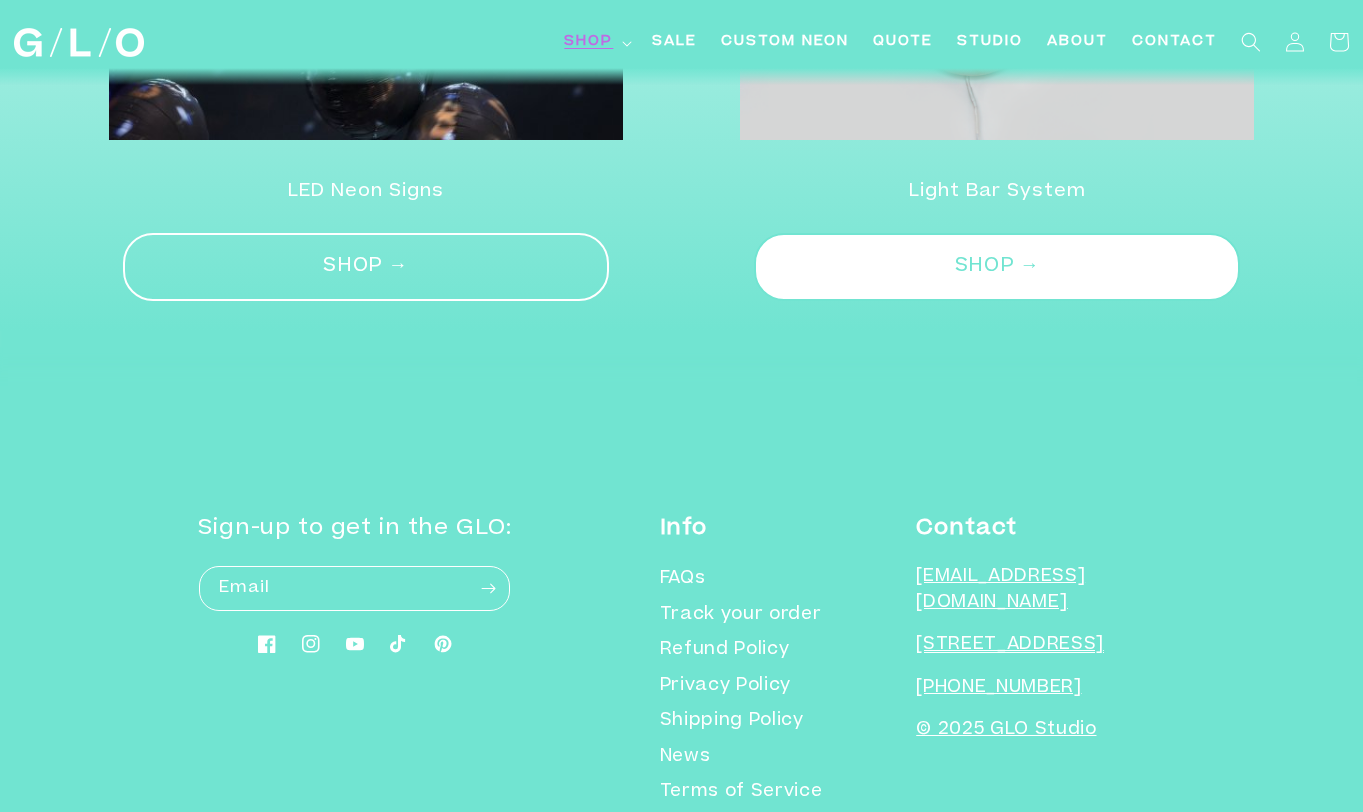 click on "SHOP →" at bounding box center (366, 267) 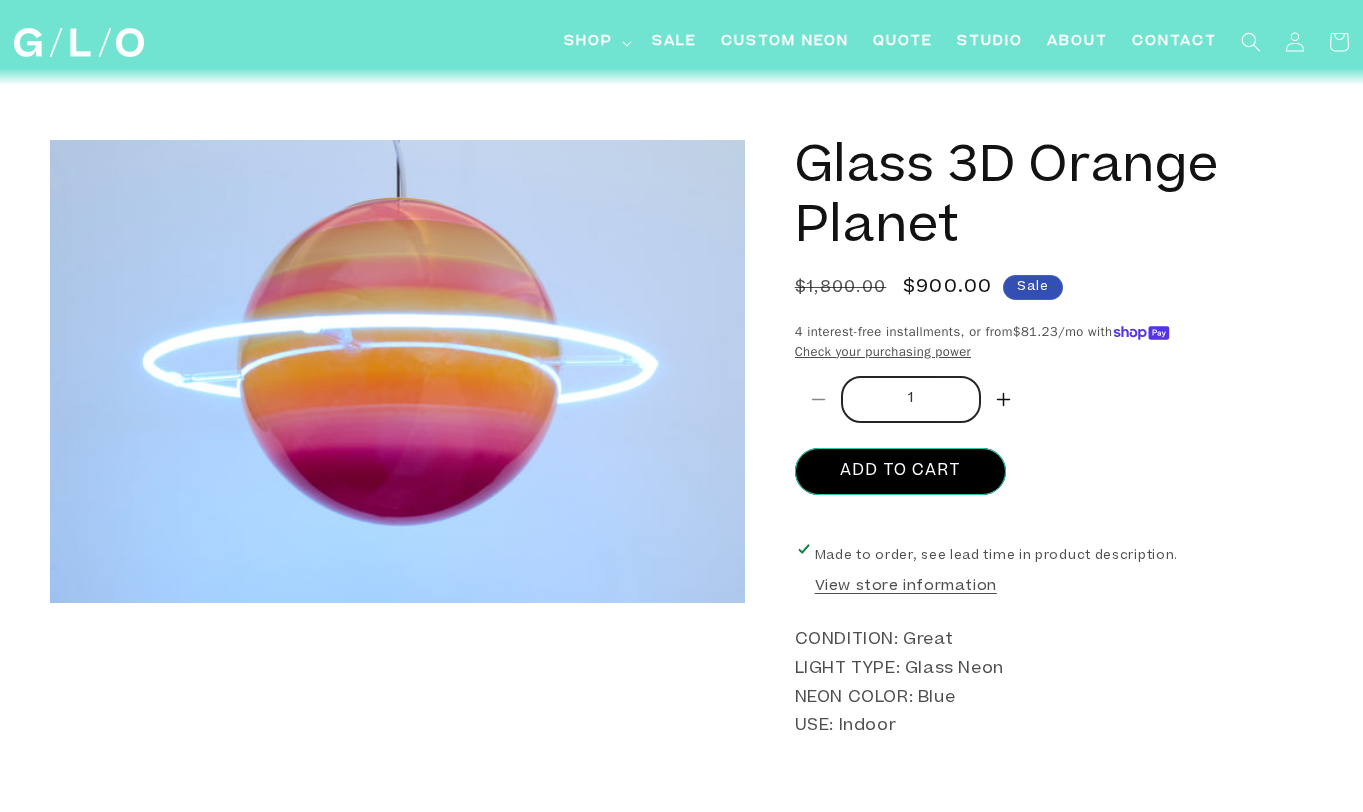 scroll, scrollTop: 0, scrollLeft: 0, axis: both 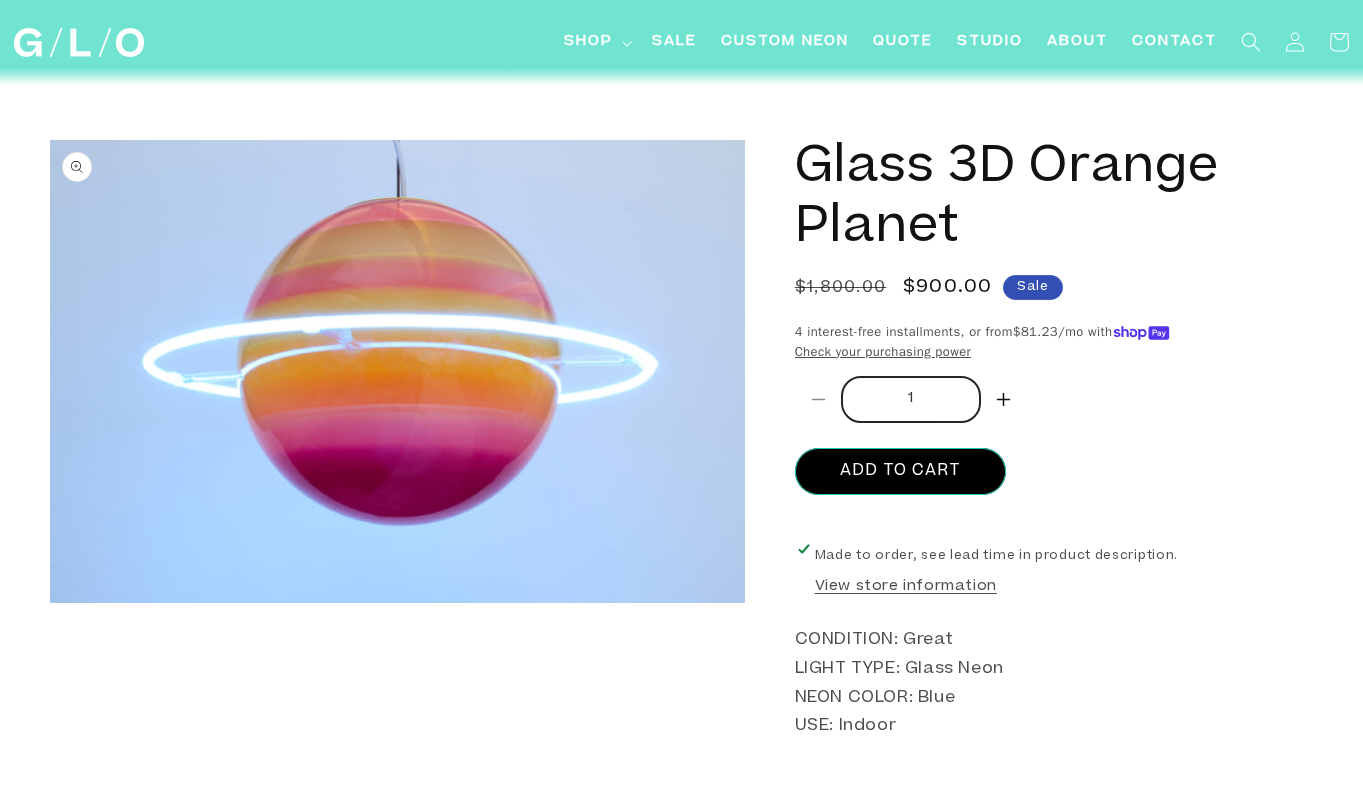 click at bounding box center [397, 371] 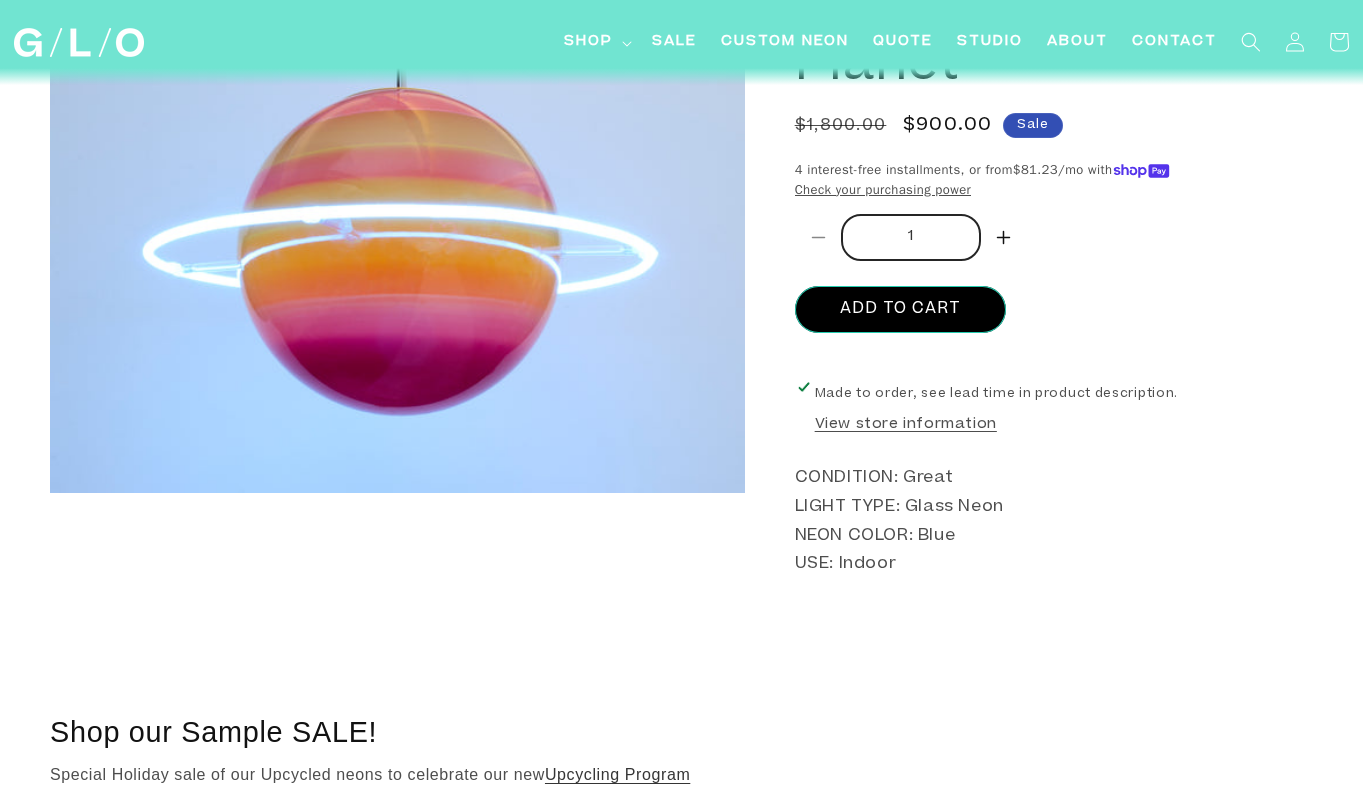 scroll, scrollTop: 205, scrollLeft: 0, axis: vertical 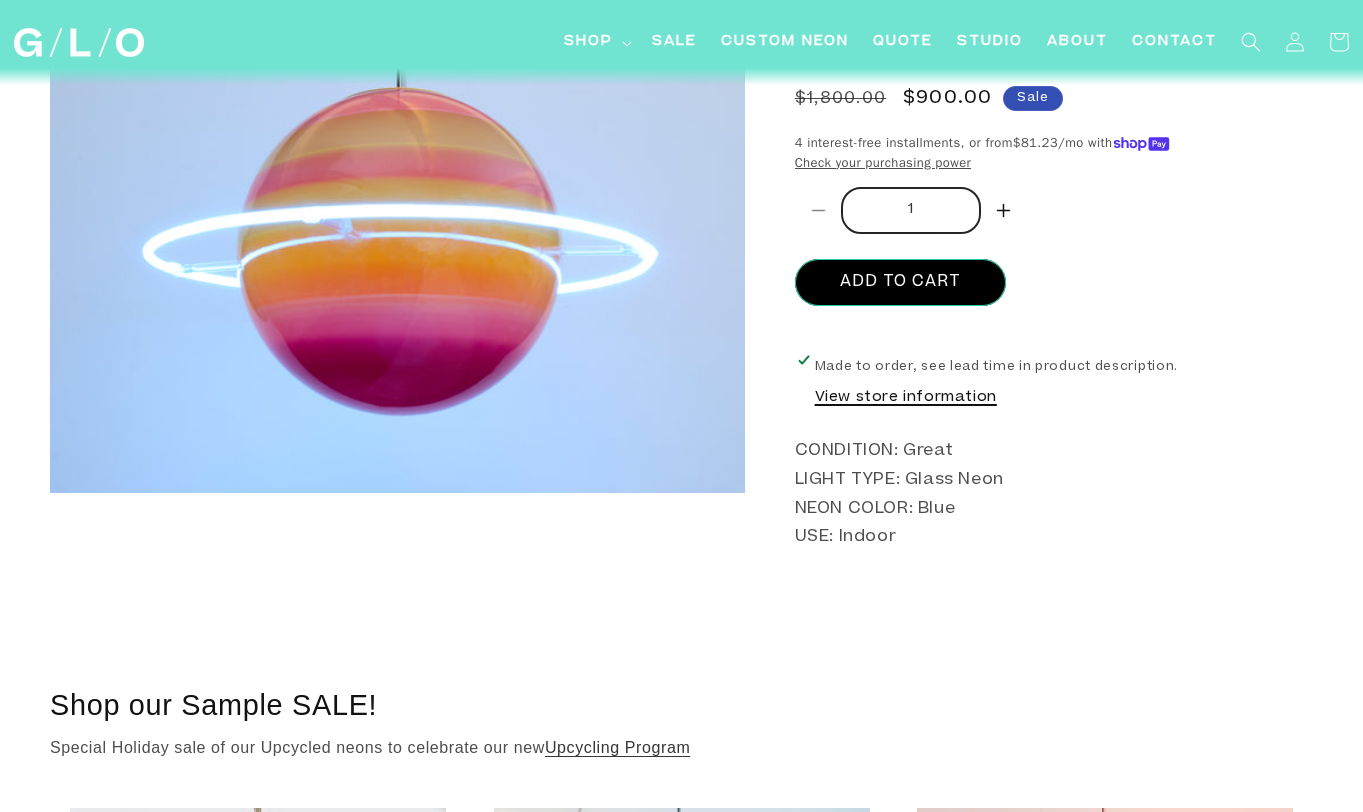 click on "View store information" at bounding box center [906, 399] 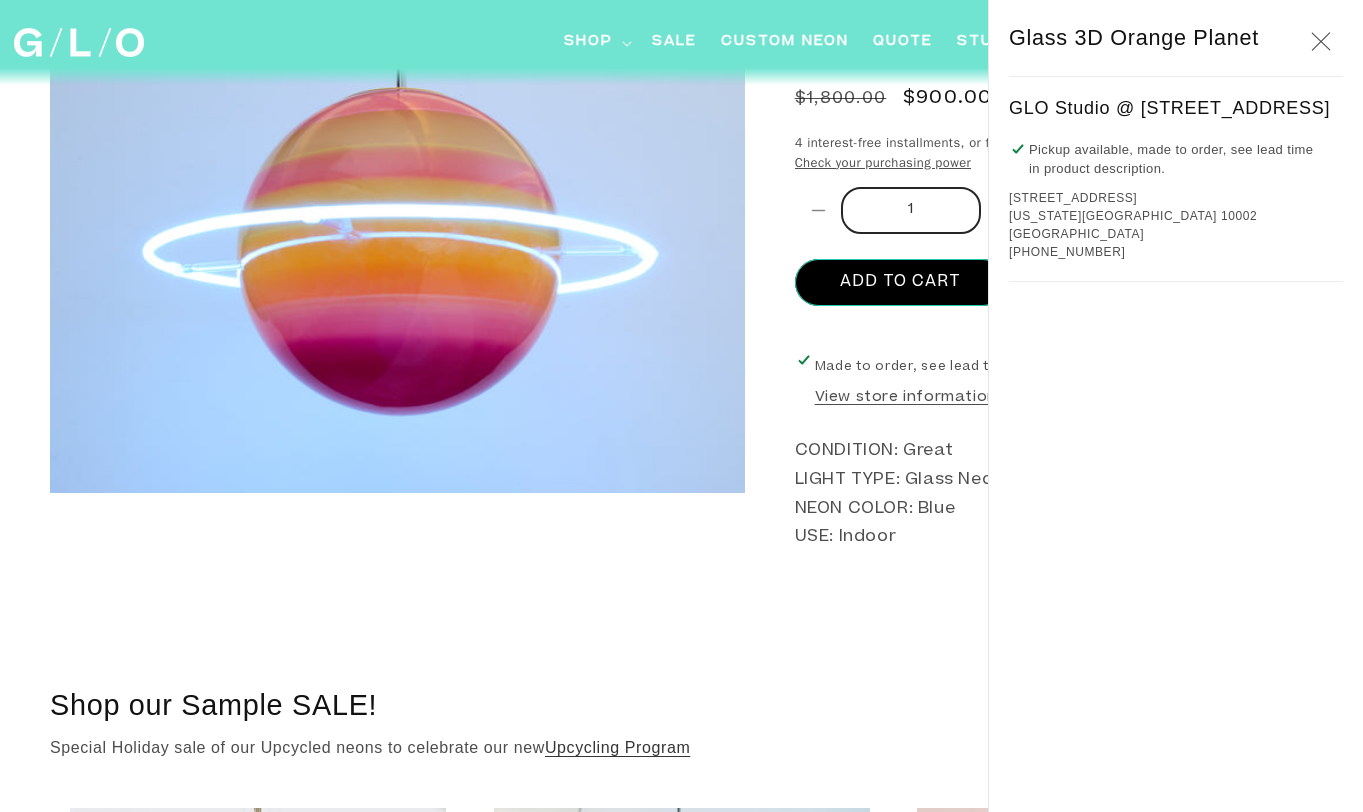 click 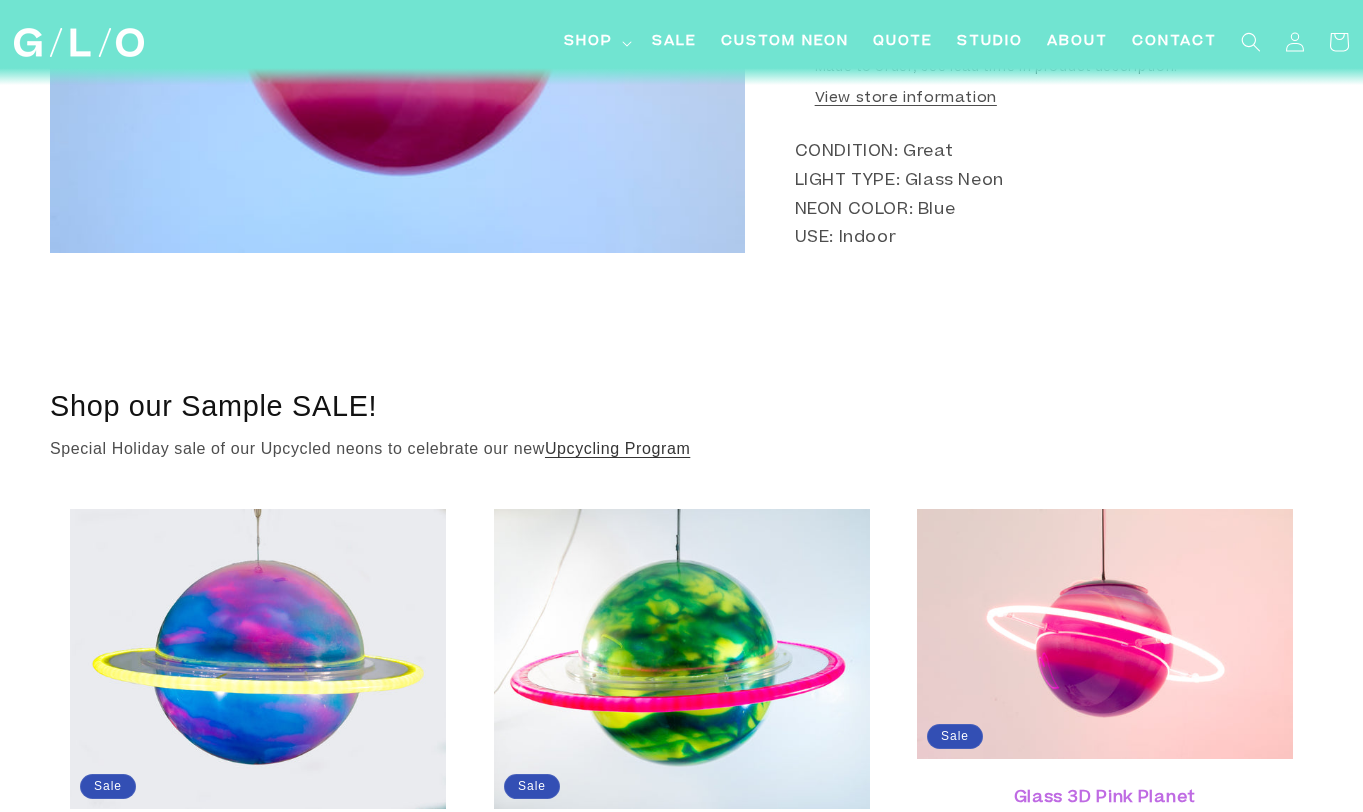 scroll, scrollTop: 500, scrollLeft: 0, axis: vertical 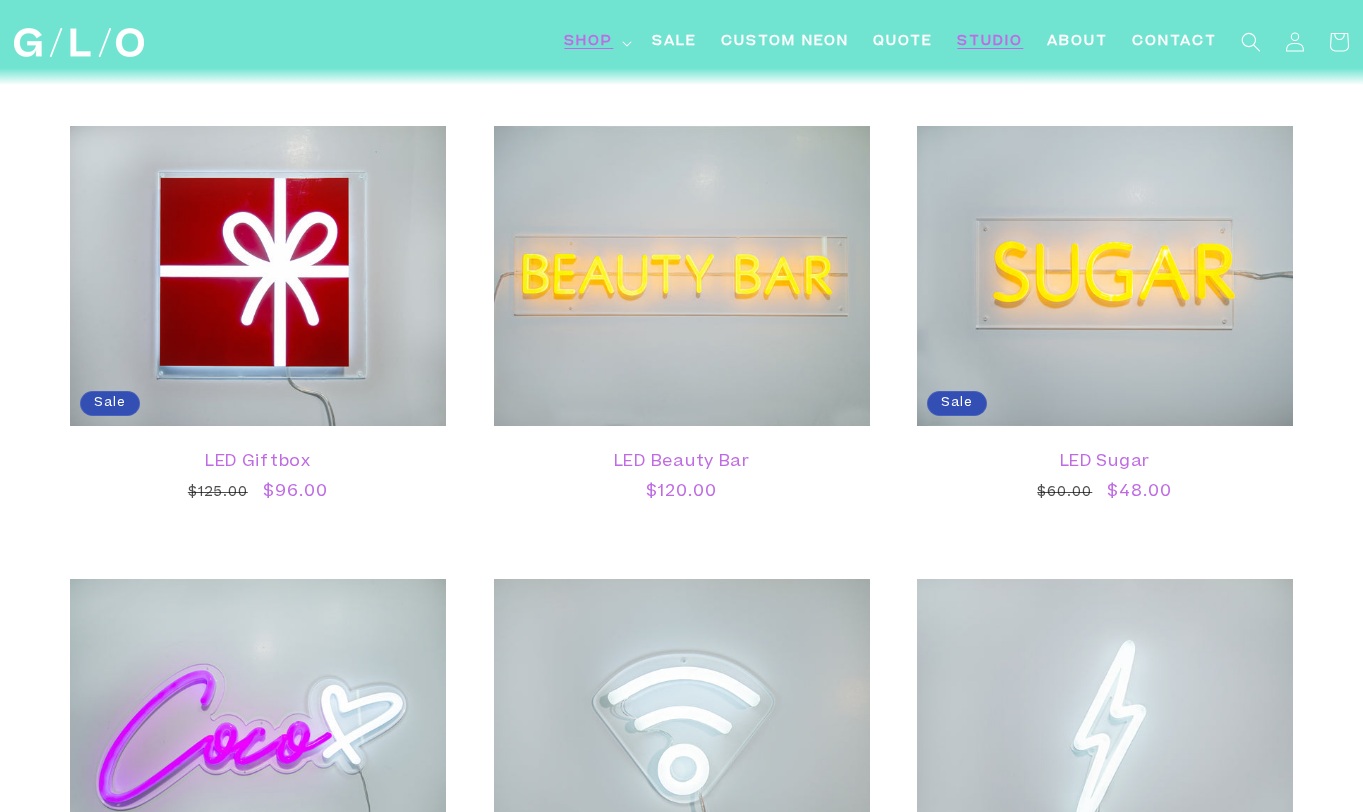 click on "Studio" at bounding box center (990, 42) 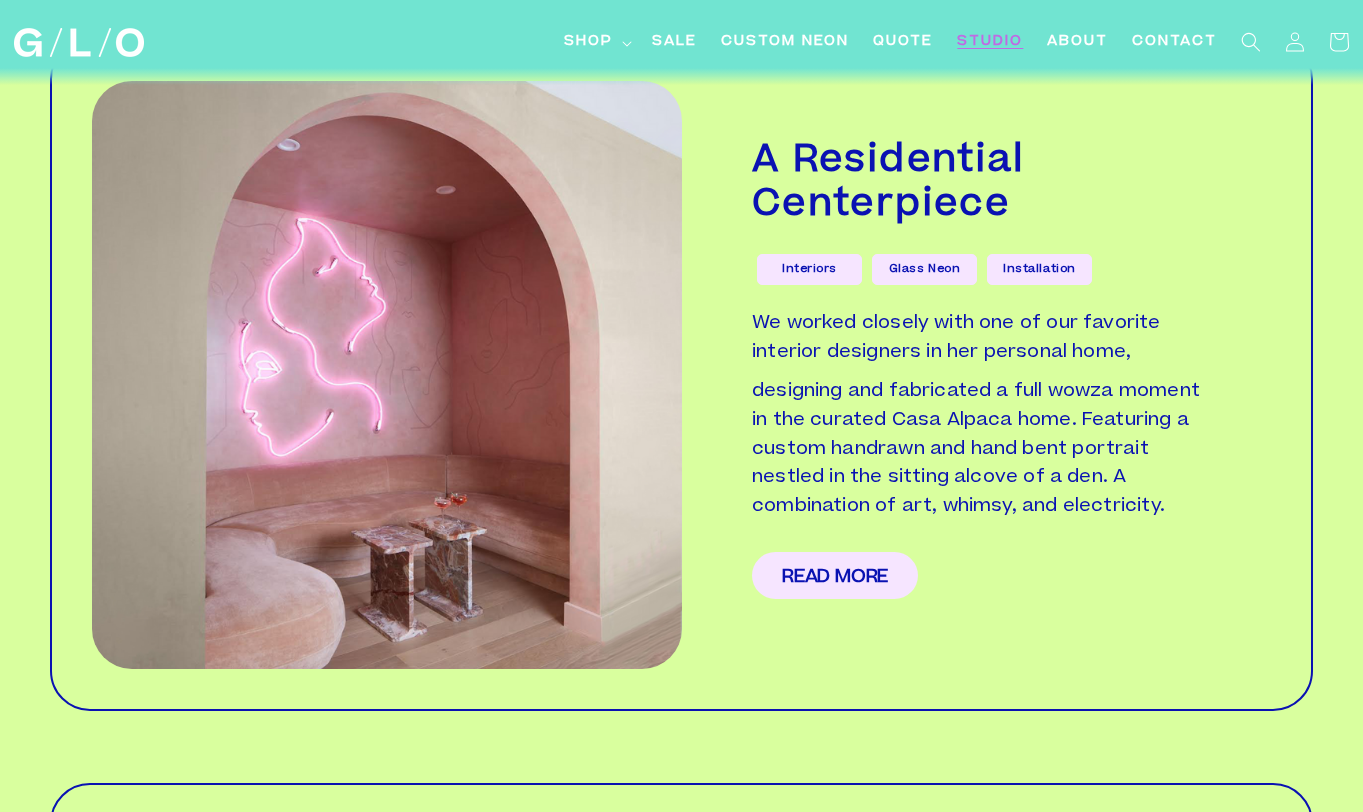 scroll, scrollTop: 2364, scrollLeft: 0, axis: vertical 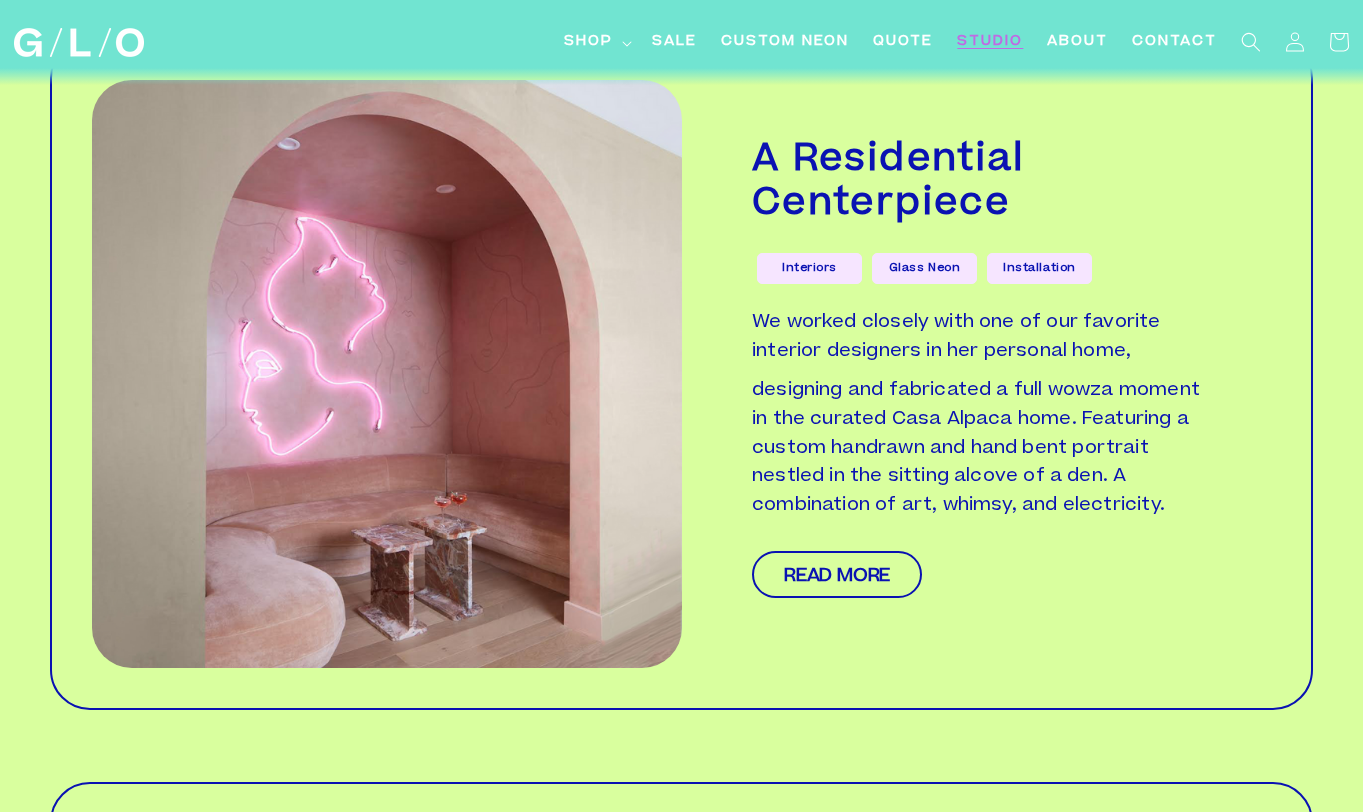 click on "Read More" at bounding box center [837, 574] 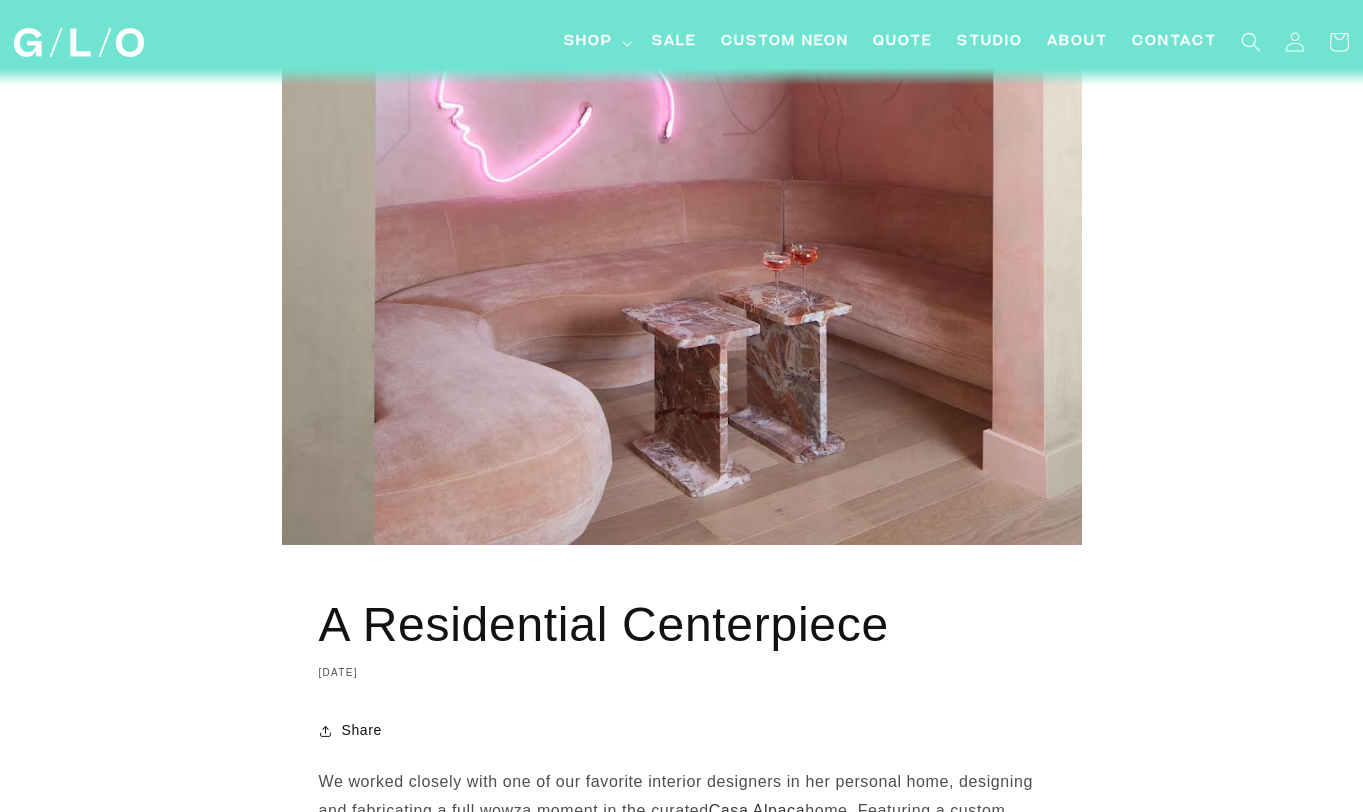 scroll, scrollTop: 418, scrollLeft: 0, axis: vertical 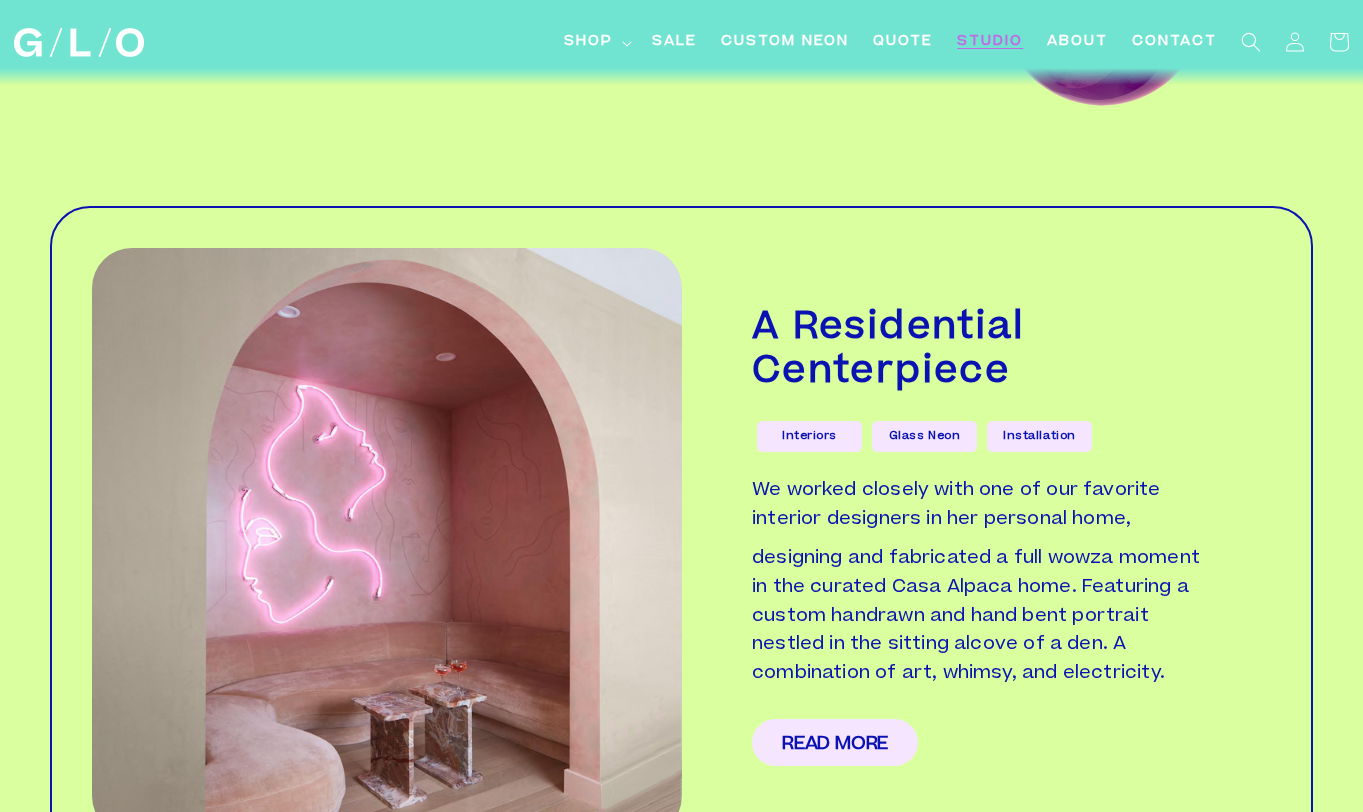 click on "Installation" at bounding box center [1039, 437] 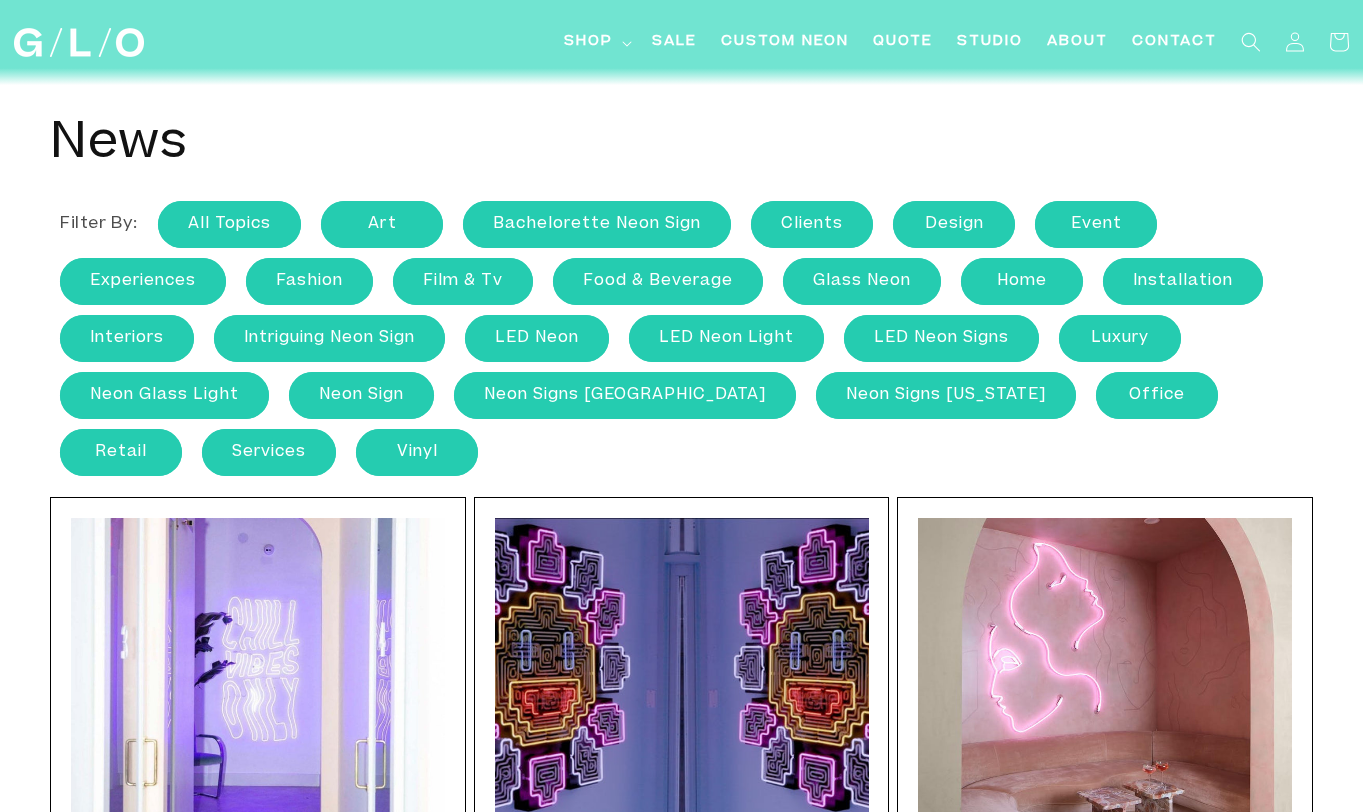 scroll, scrollTop: 0, scrollLeft: 0, axis: both 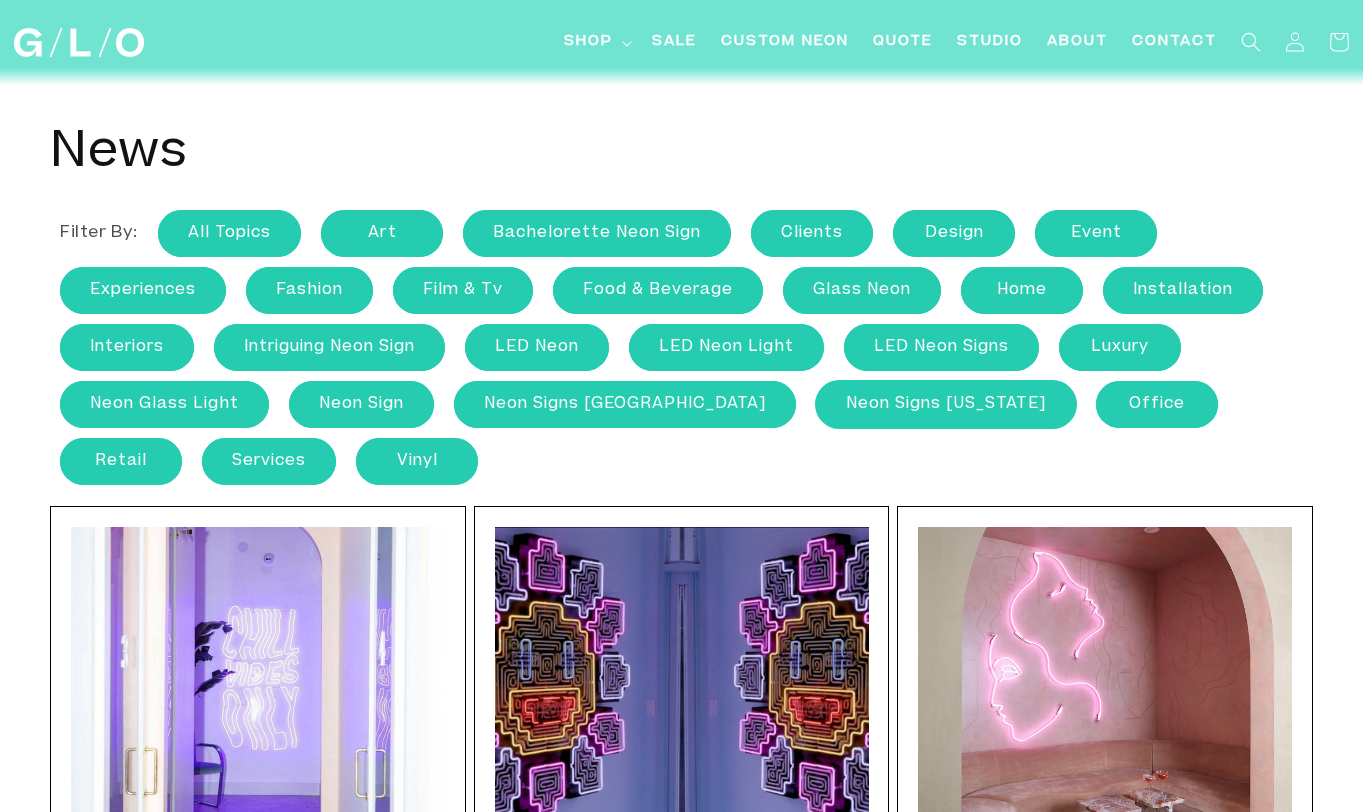 click on "neon signs Texas" at bounding box center (946, 404) 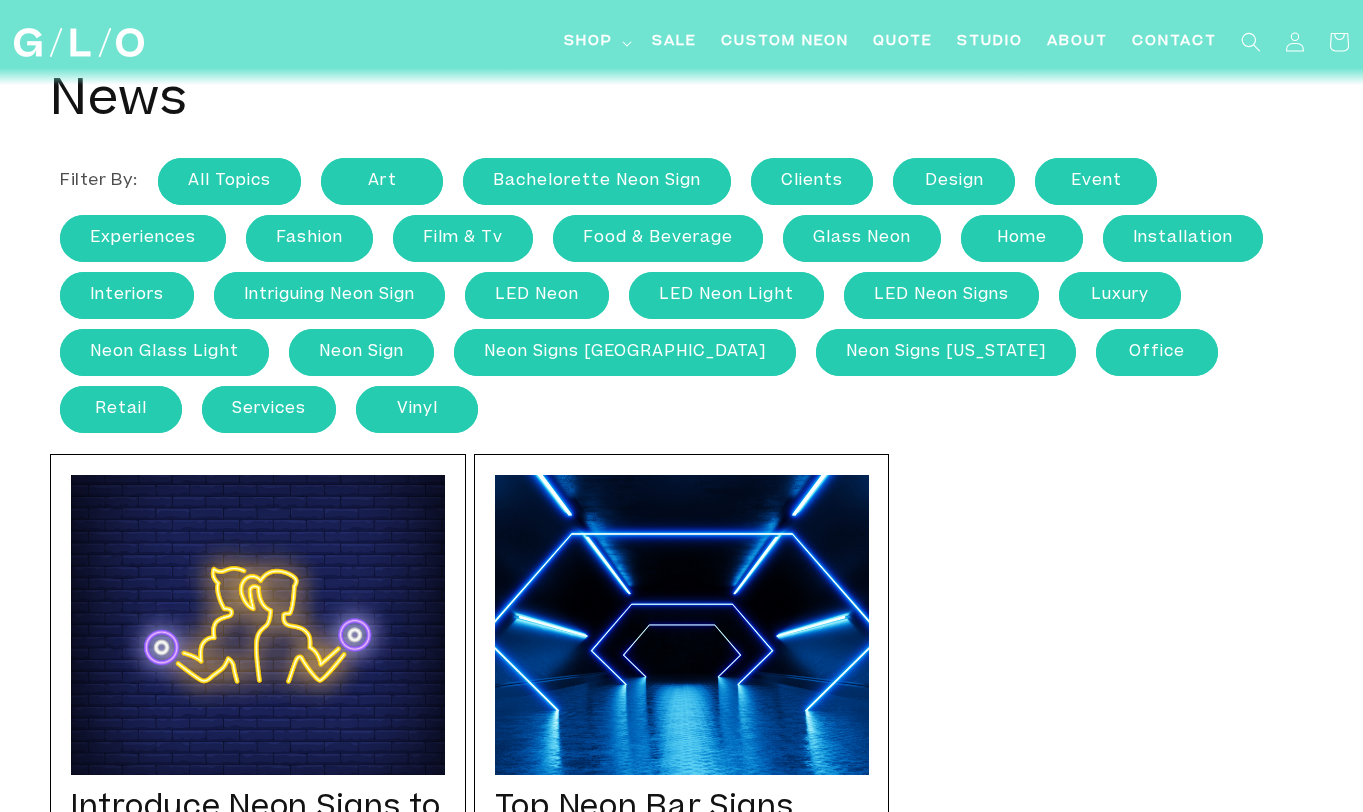 scroll, scrollTop: 47, scrollLeft: 0, axis: vertical 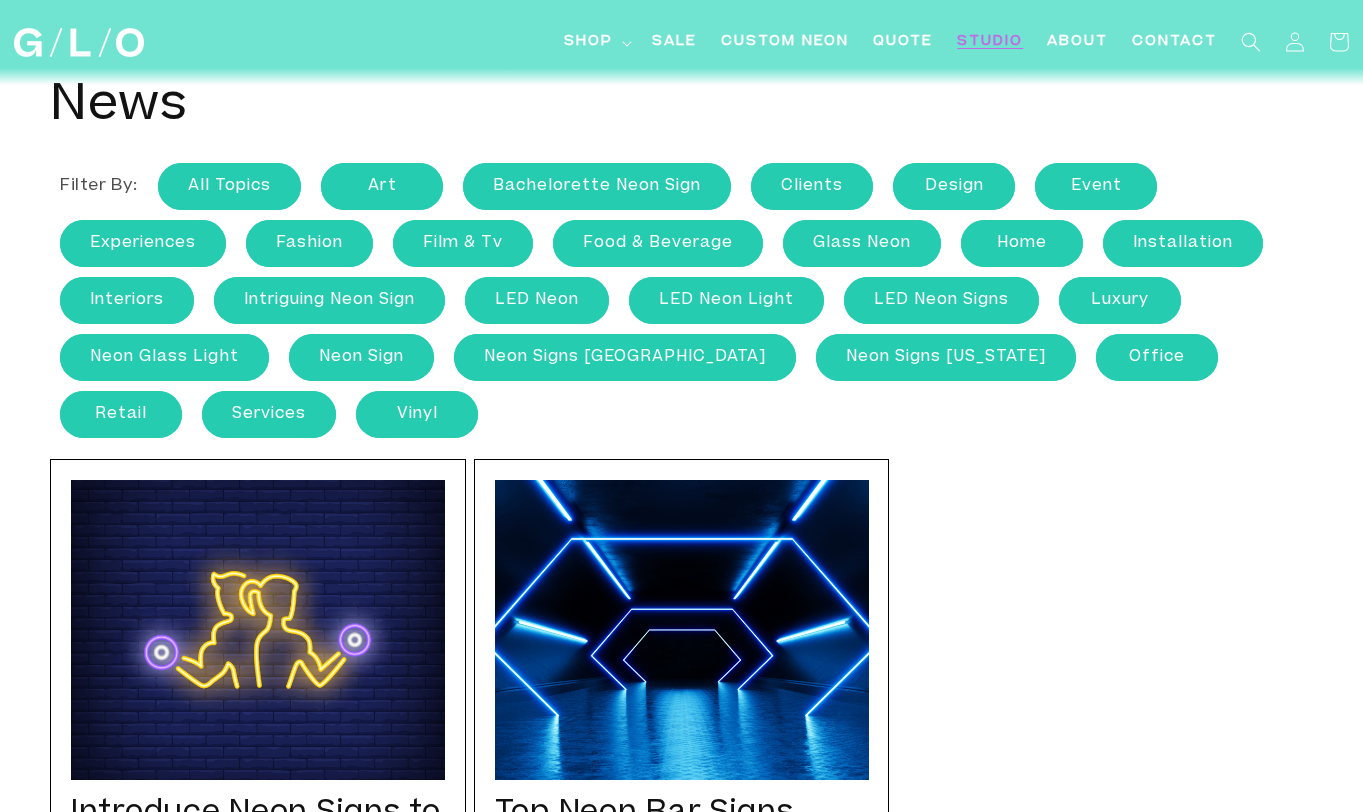 click on "Studio" at bounding box center [990, 42] 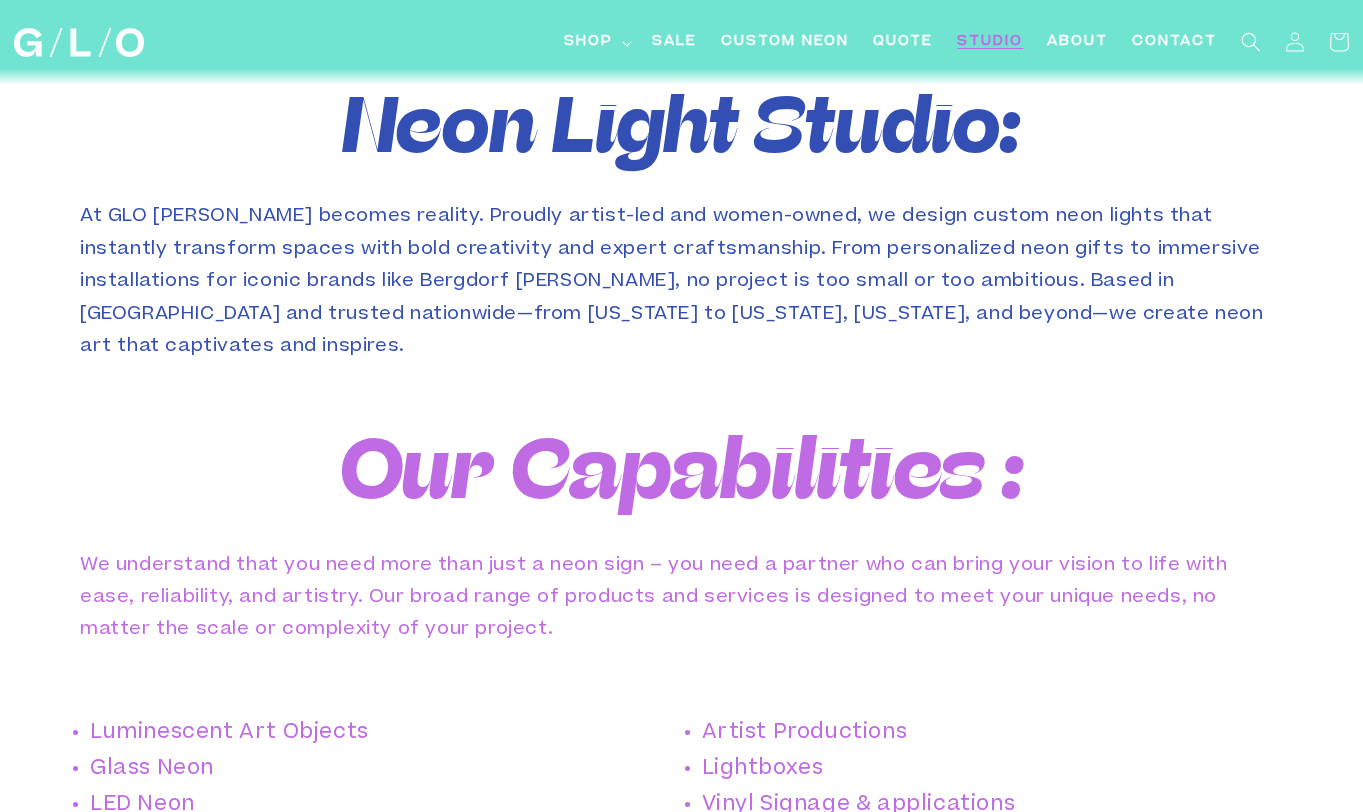scroll, scrollTop: 806, scrollLeft: 0, axis: vertical 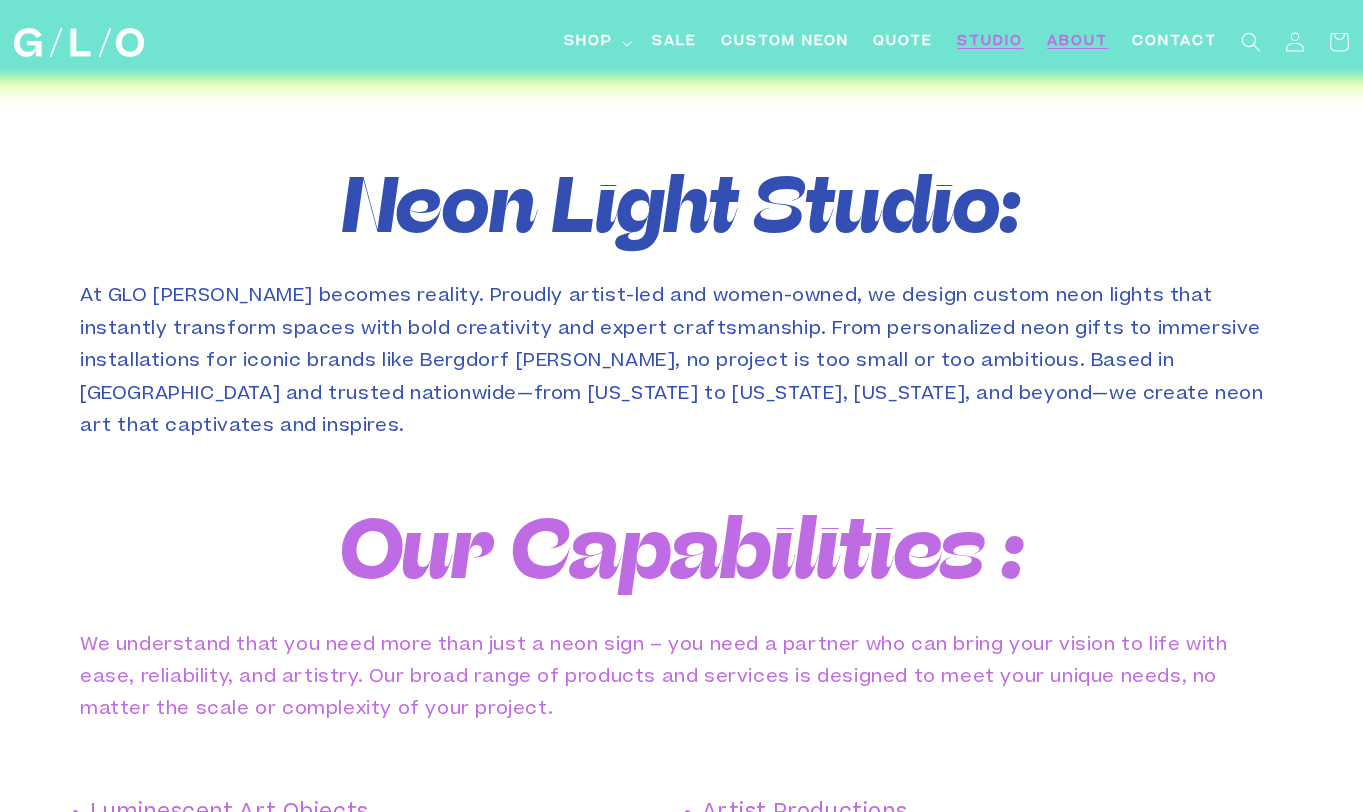 click on "About" at bounding box center (1077, 42) 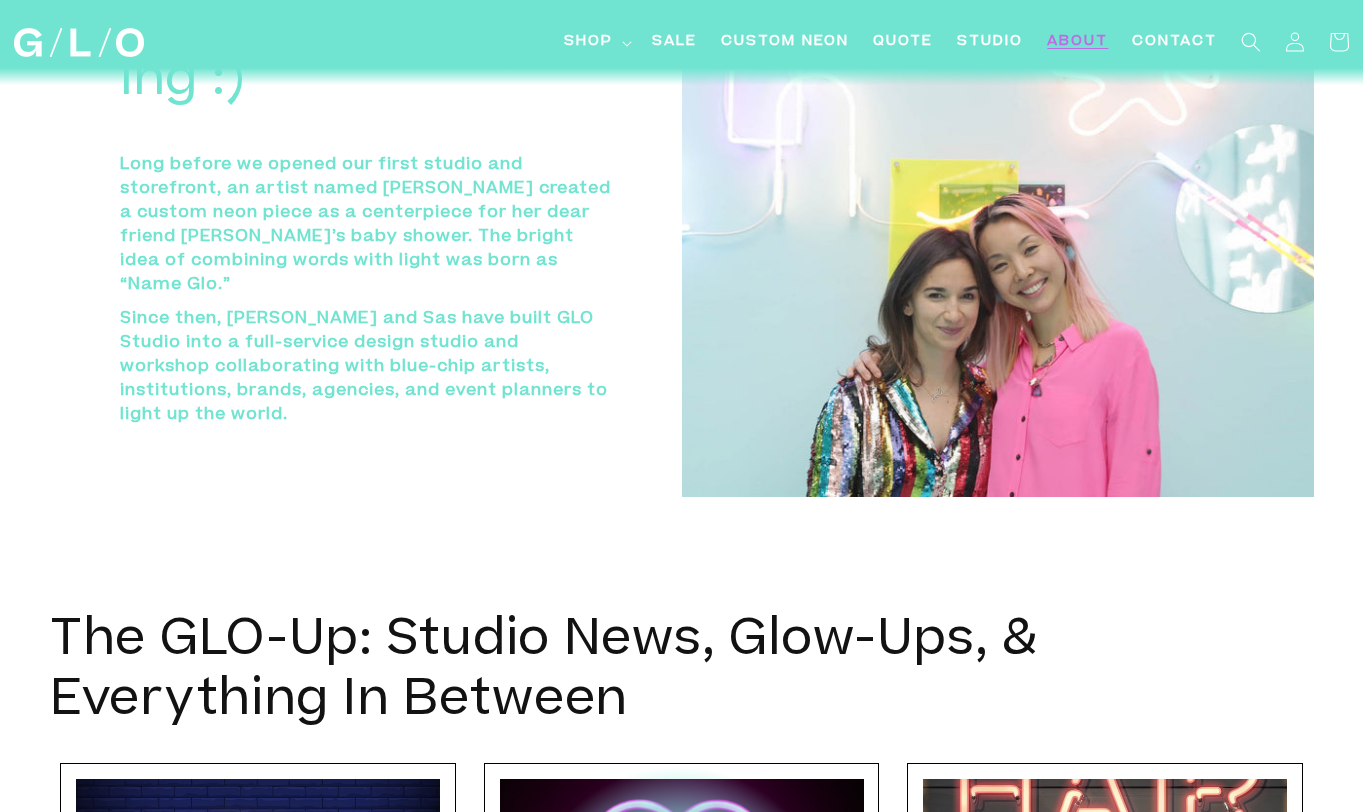 scroll, scrollTop: 6832, scrollLeft: 0, axis: vertical 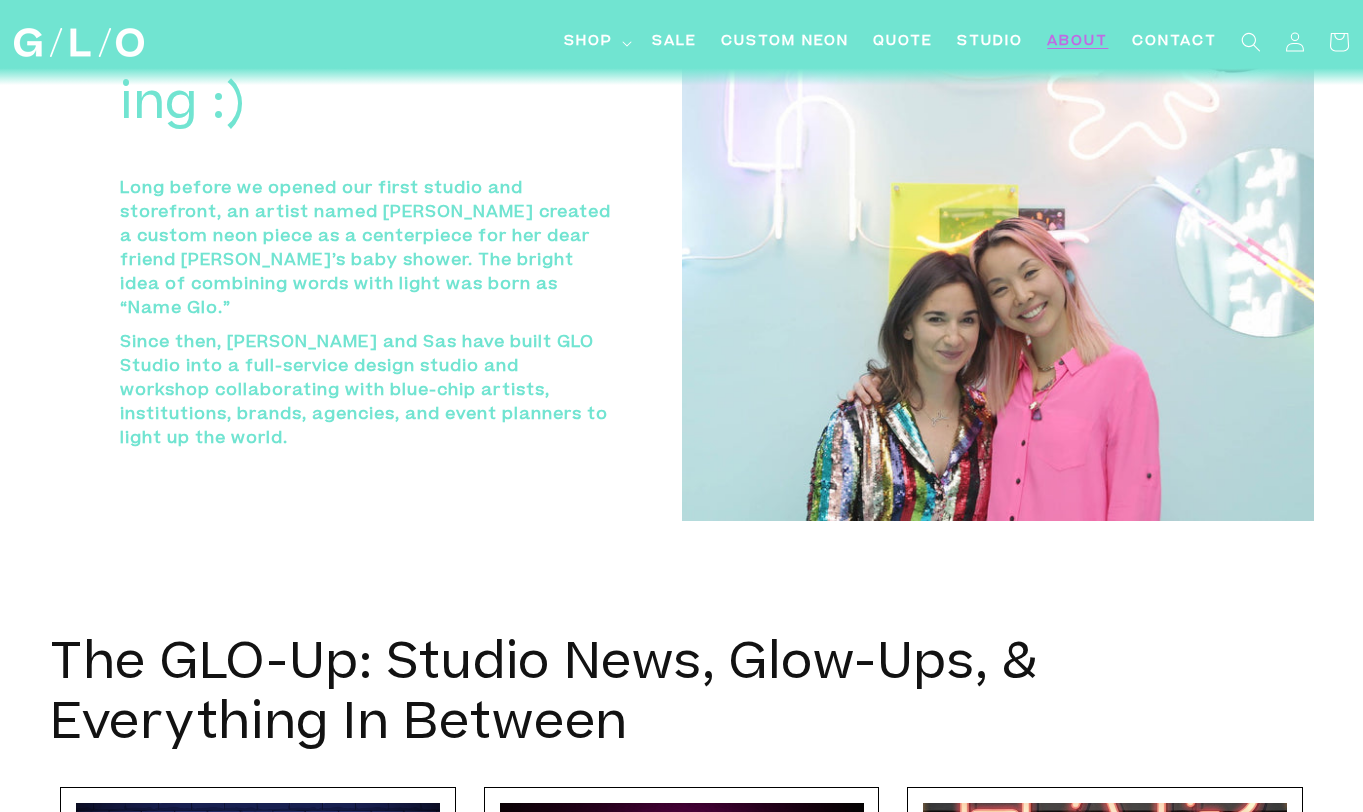 click at bounding box center [998, 239] 